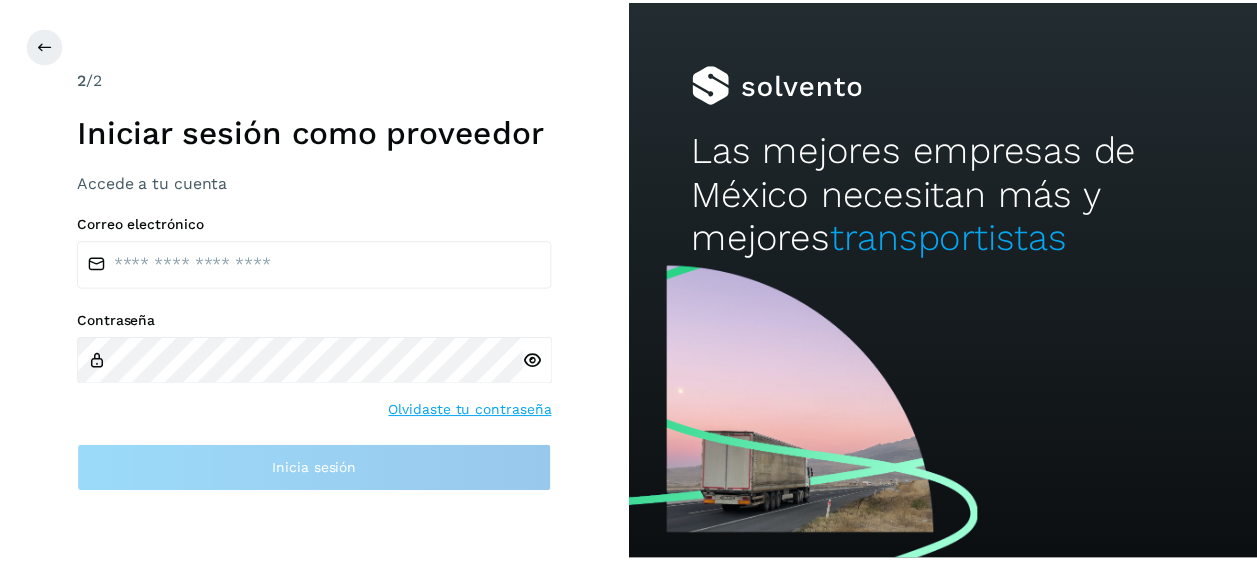 scroll, scrollTop: 0, scrollLeft: 0, axis: both 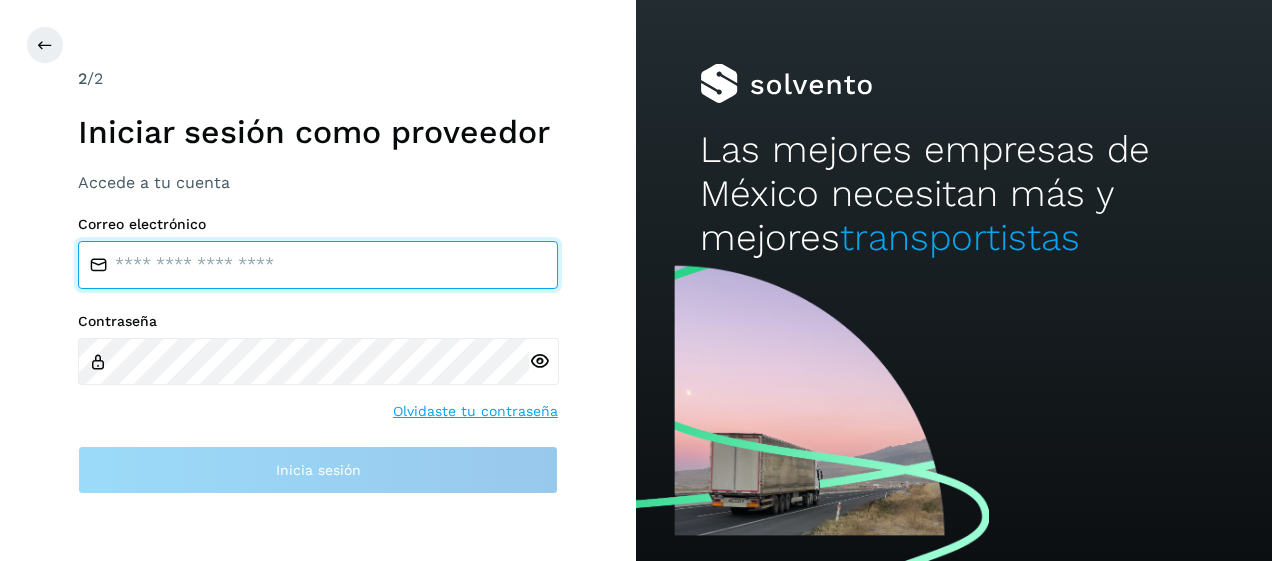 type on "**********" 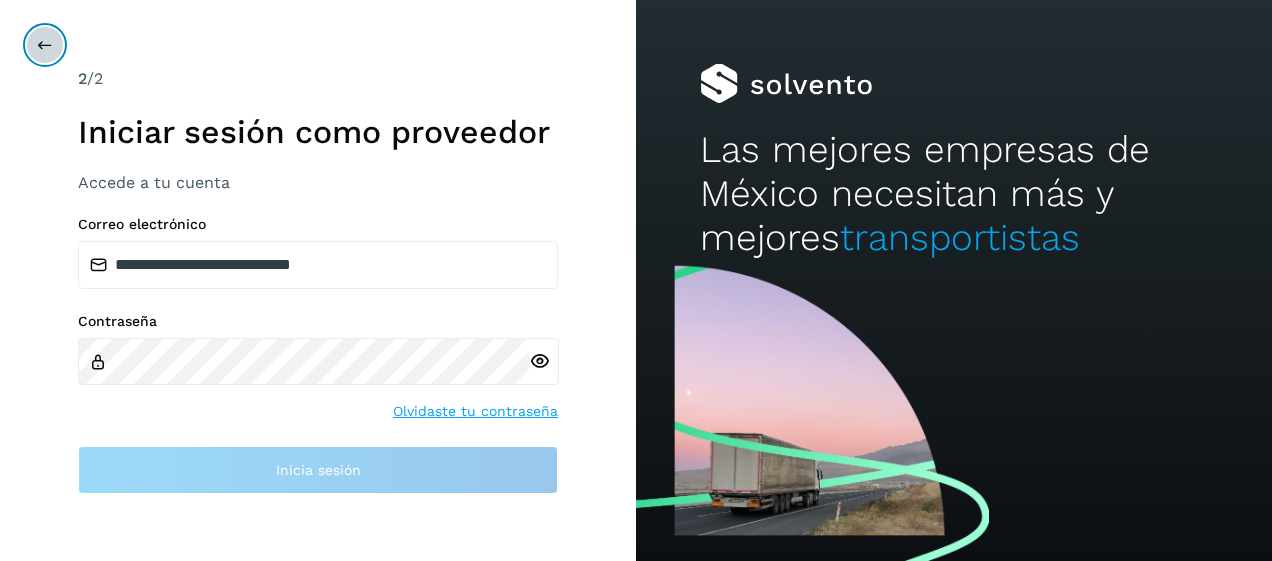 click at bounding box center [45, 45] 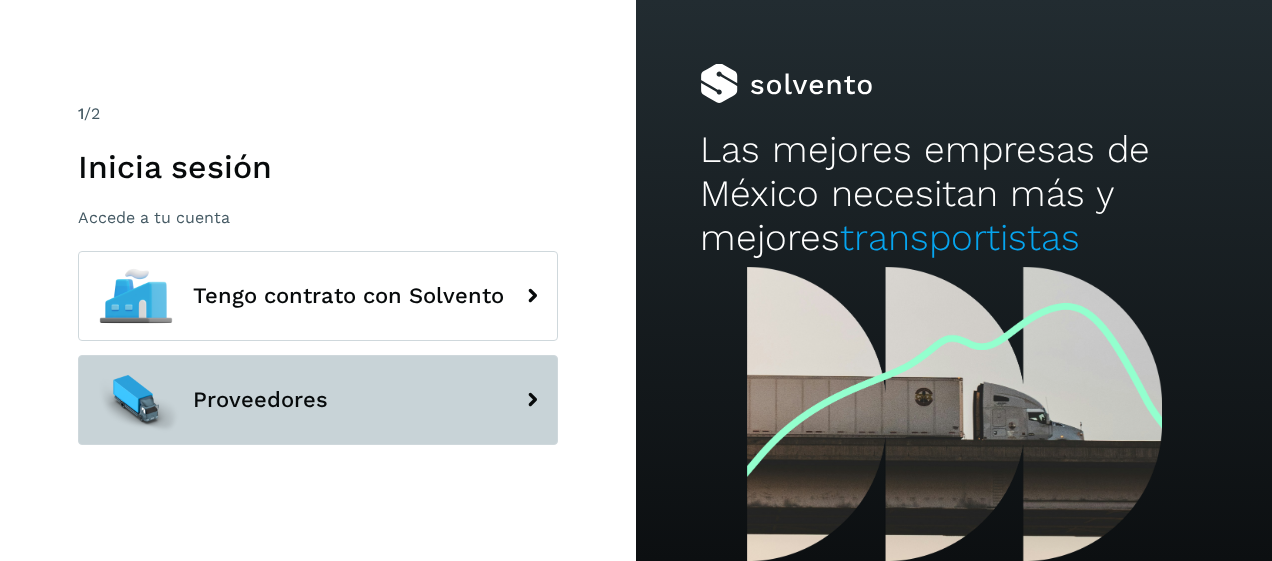 click on "Proveedores" at bounding box center [318, 400] 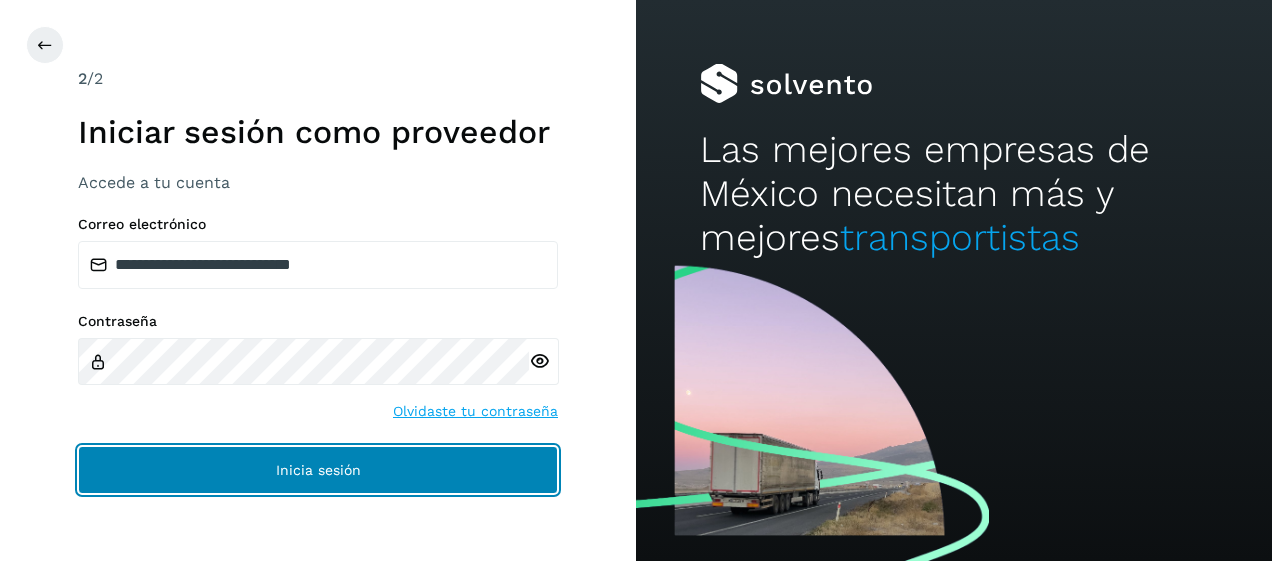 click on "Inicia sesión" at bounding box center (318, 470) 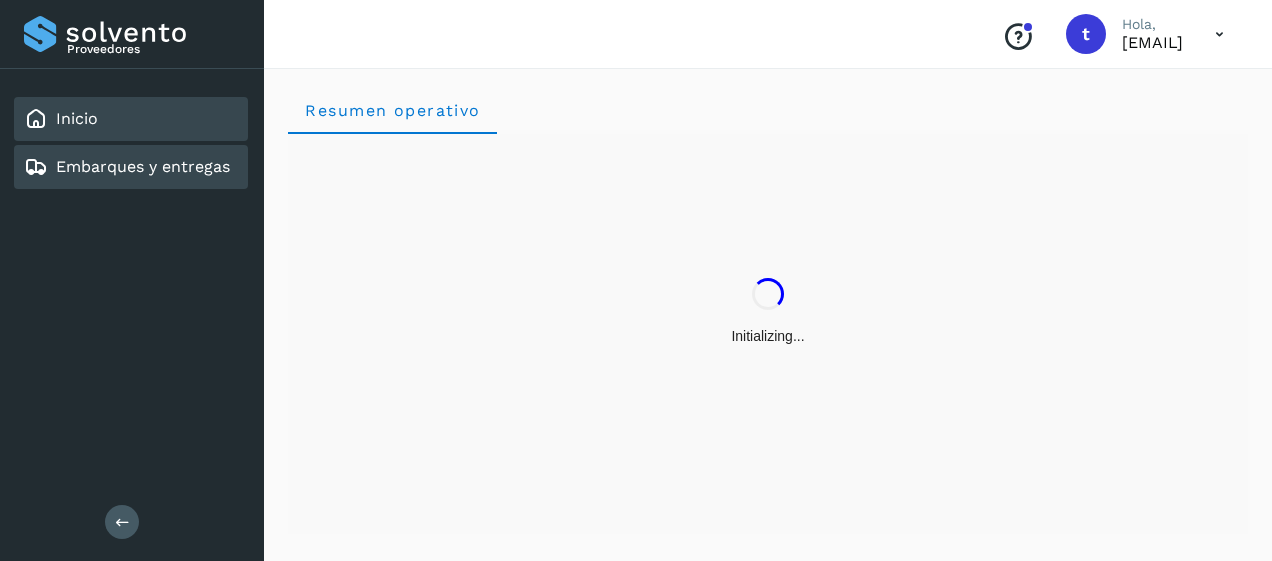 click on "Embarques y entregas" at bounding box center (143, 166) 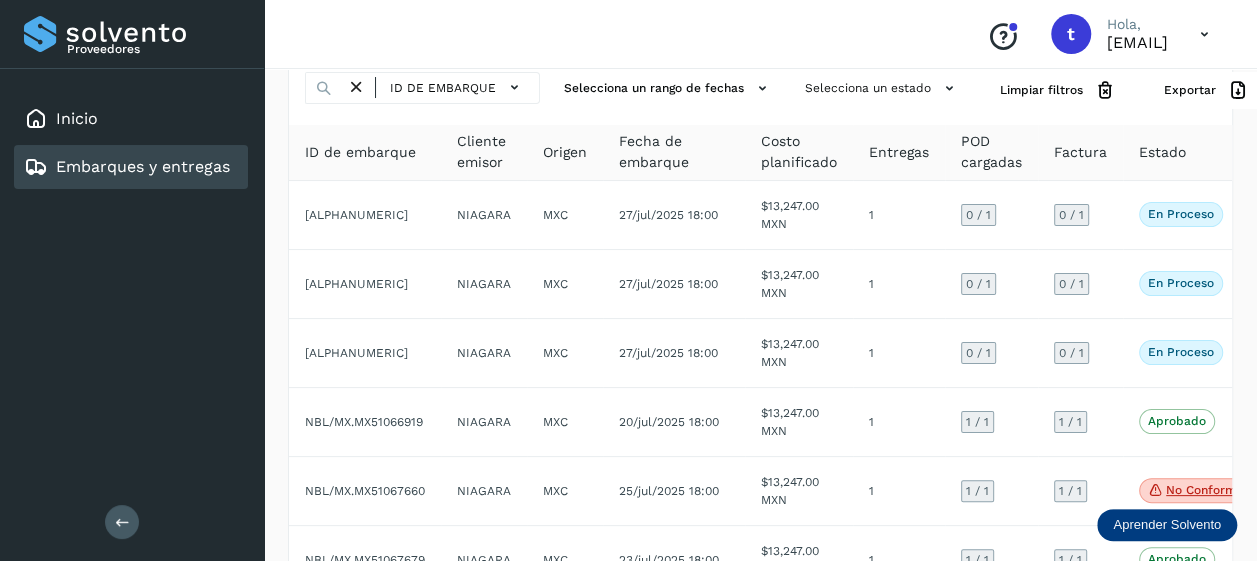 scroll, scrollTop: 76, scrollLeft: 0, axis: vertical 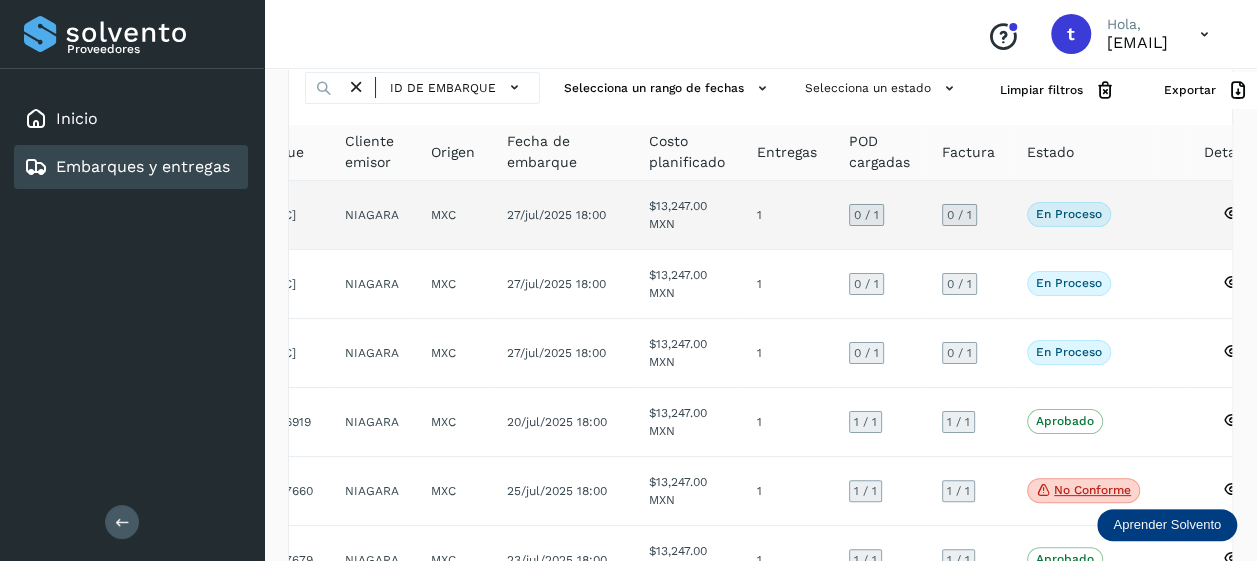 click 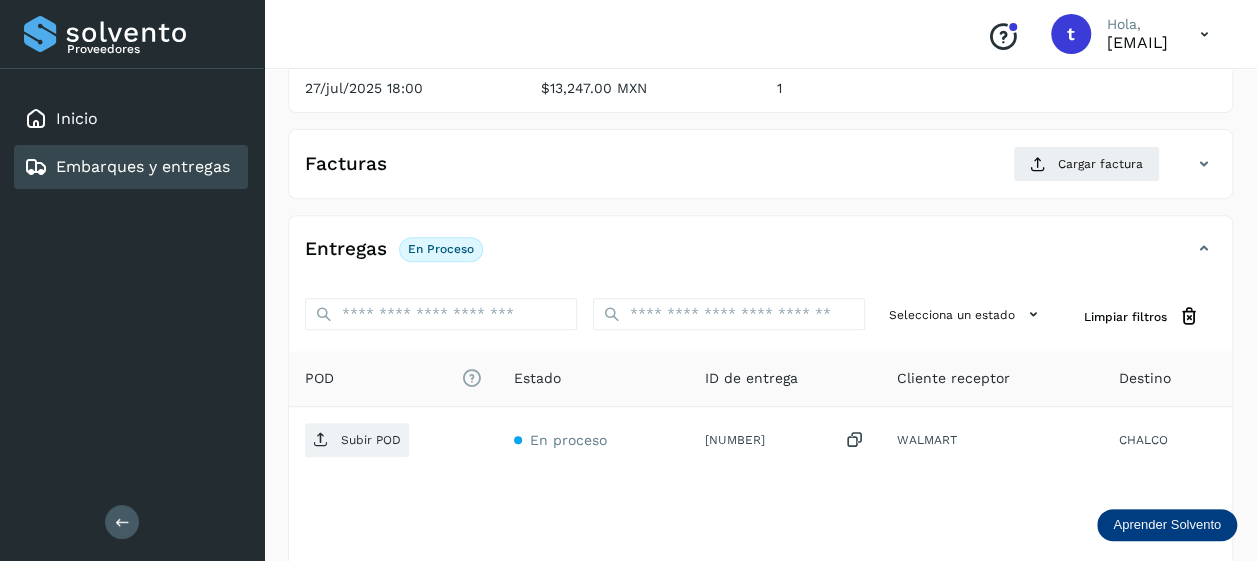 scroll, scrollTop: 384, scrollLeft: 0, axis: vertical 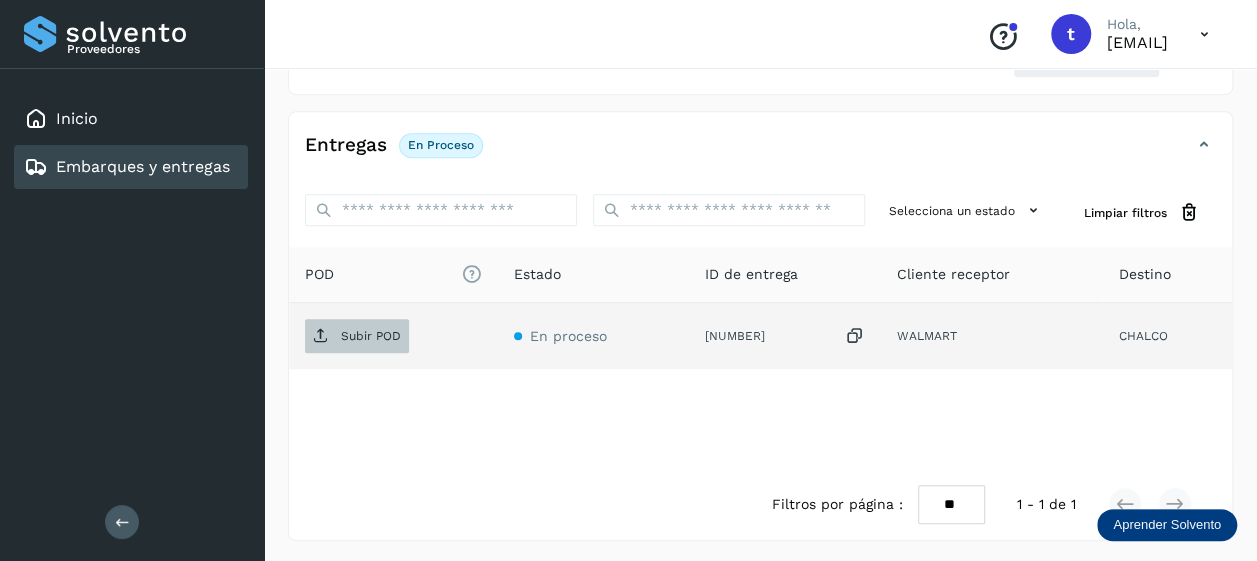 click on "Subir POD" at bounding box center (371, 336) 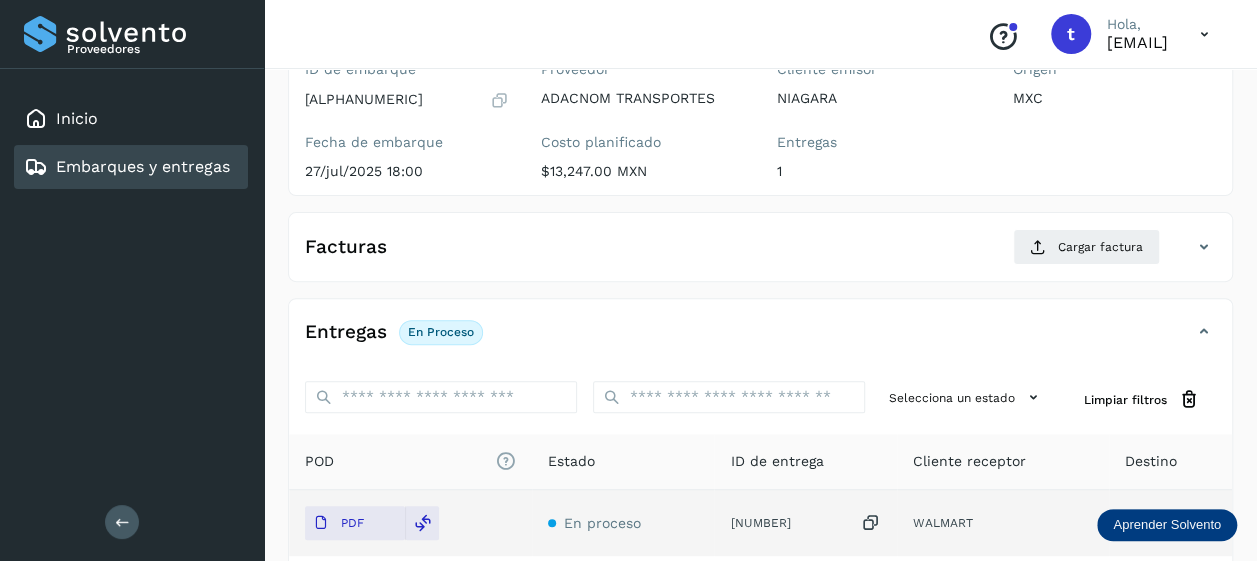scroll, scrollTop: 0, scrollLeft: 0, axis: both 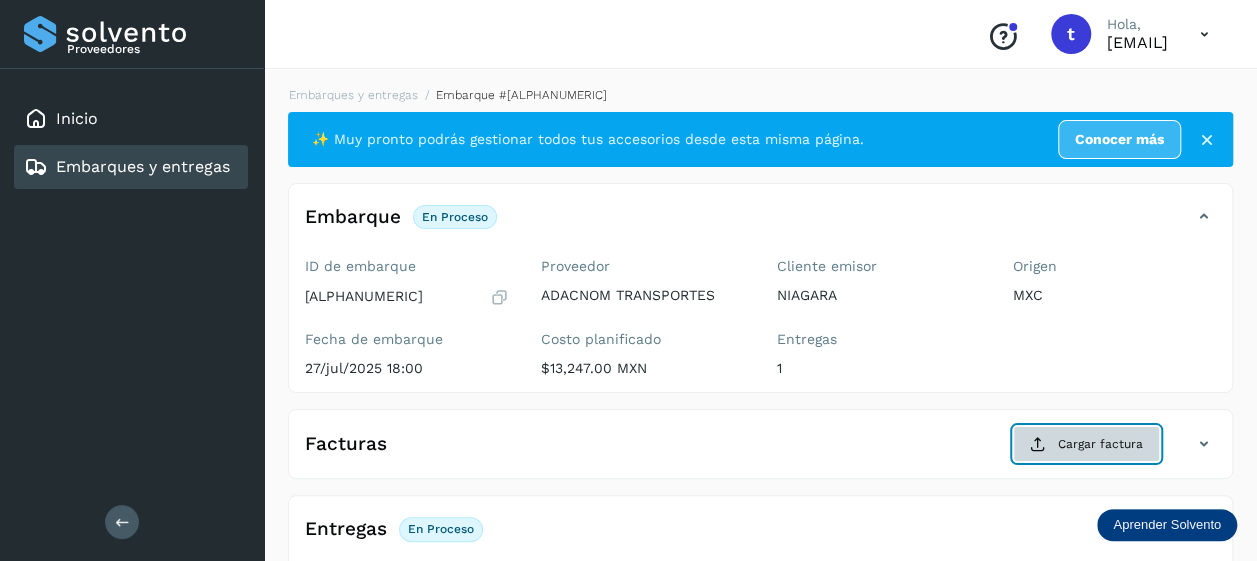click on "Cargar factura" 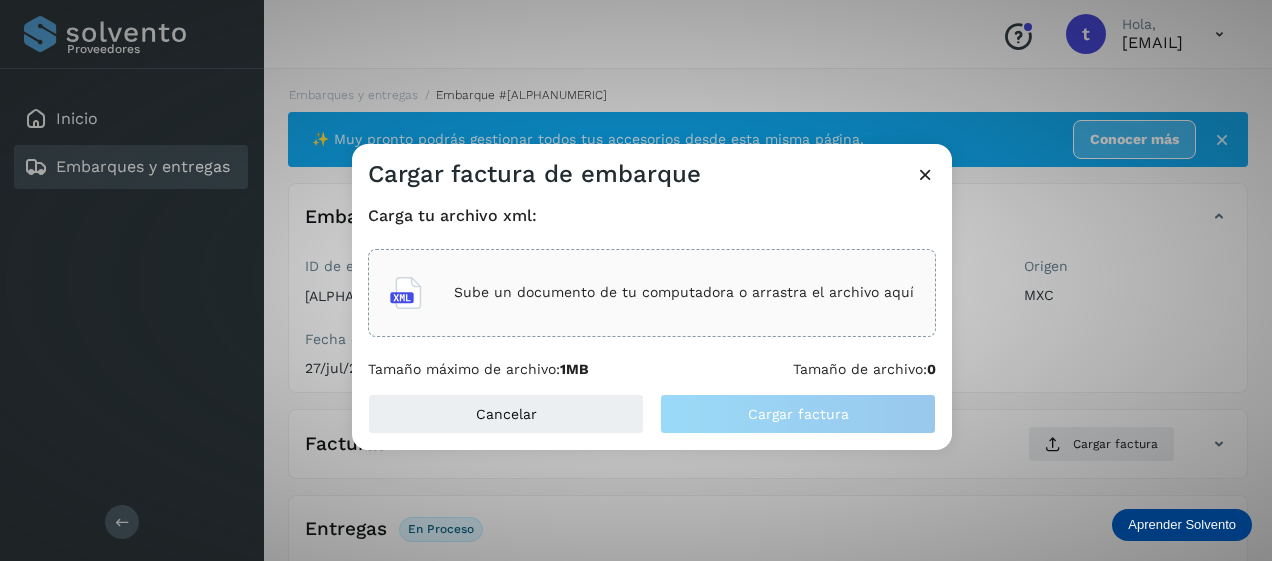 click on "Sube un documento de tu computadora o arrastra el archivo aquí" at bounding box center [684, 292] 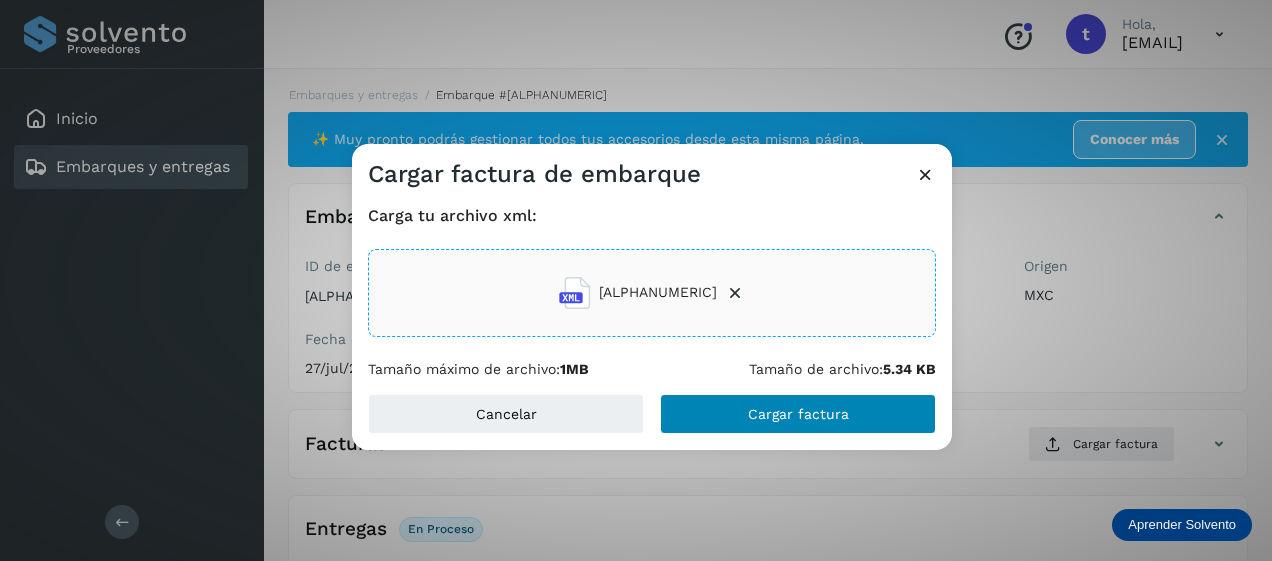 click on "Cargar factura" 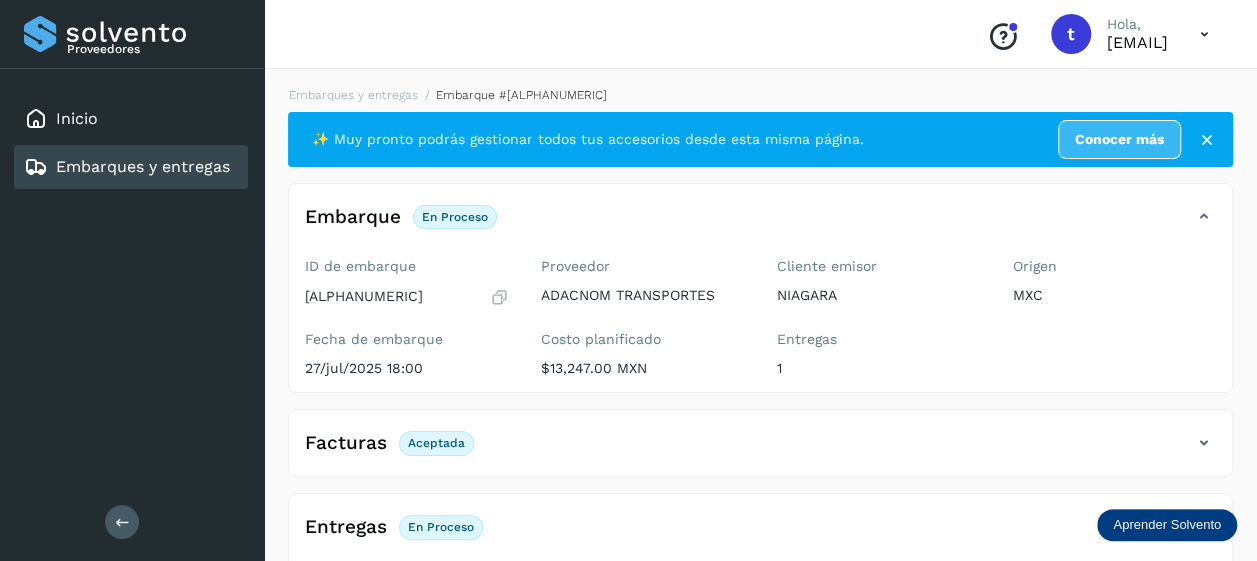 click on "Embarques y entregas" at bounding box center (143, 166) 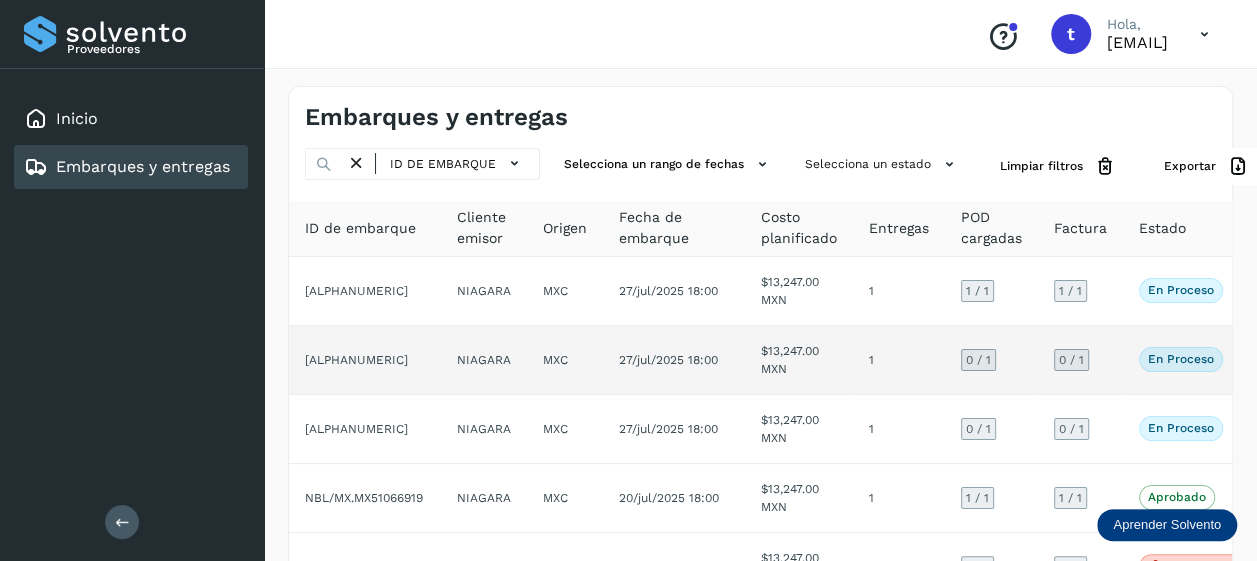 scroll, scrollTop: 0, scrollLeft: 112, axis: horizontal 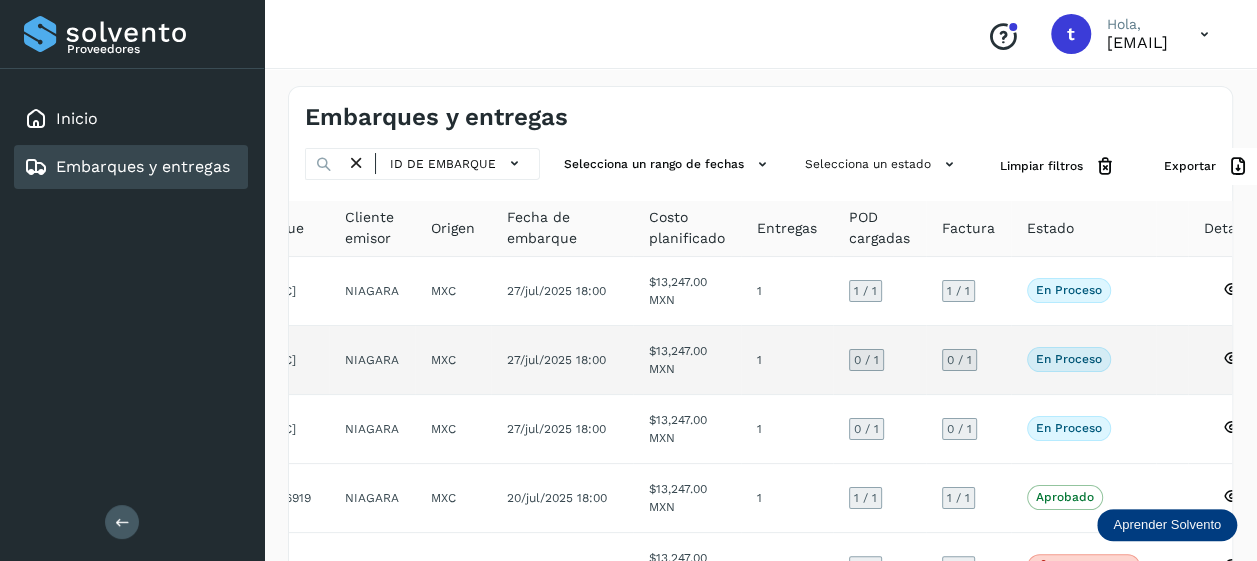 click 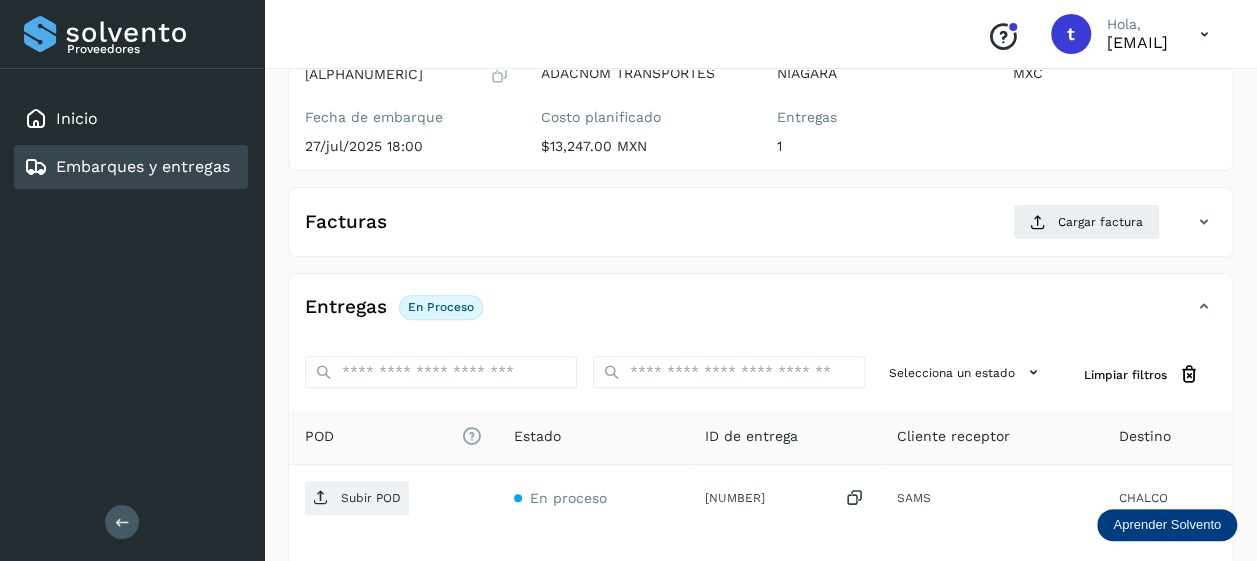 scroll, scrollTop: 384, scrollLeft: 0, axis: vertical 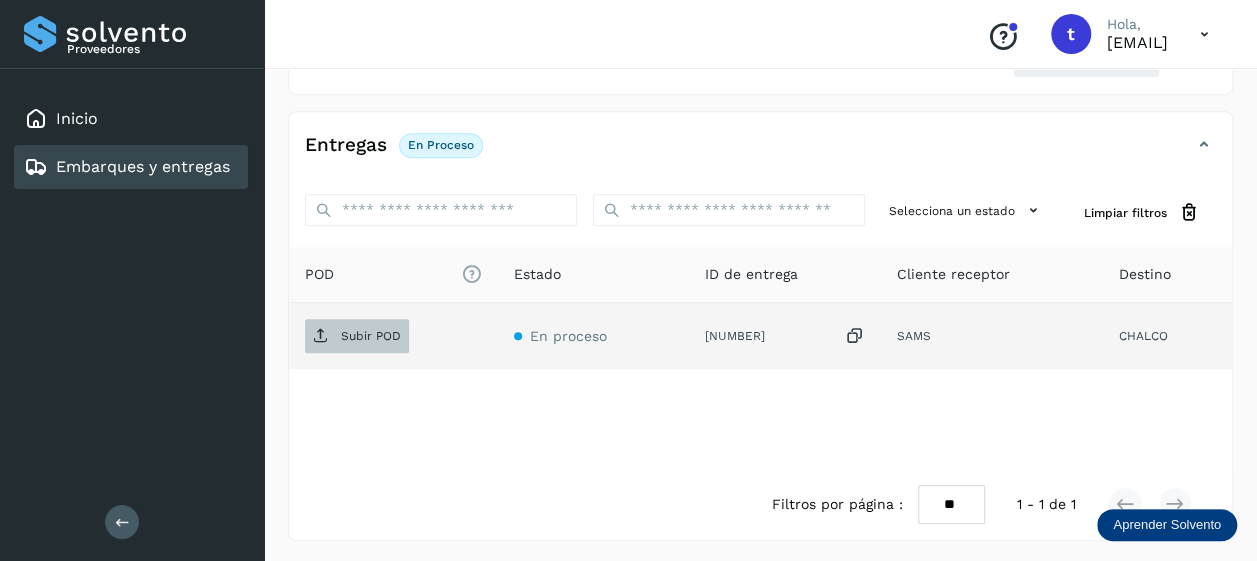 click on "Subir POD" at bounding box center (371, 336) 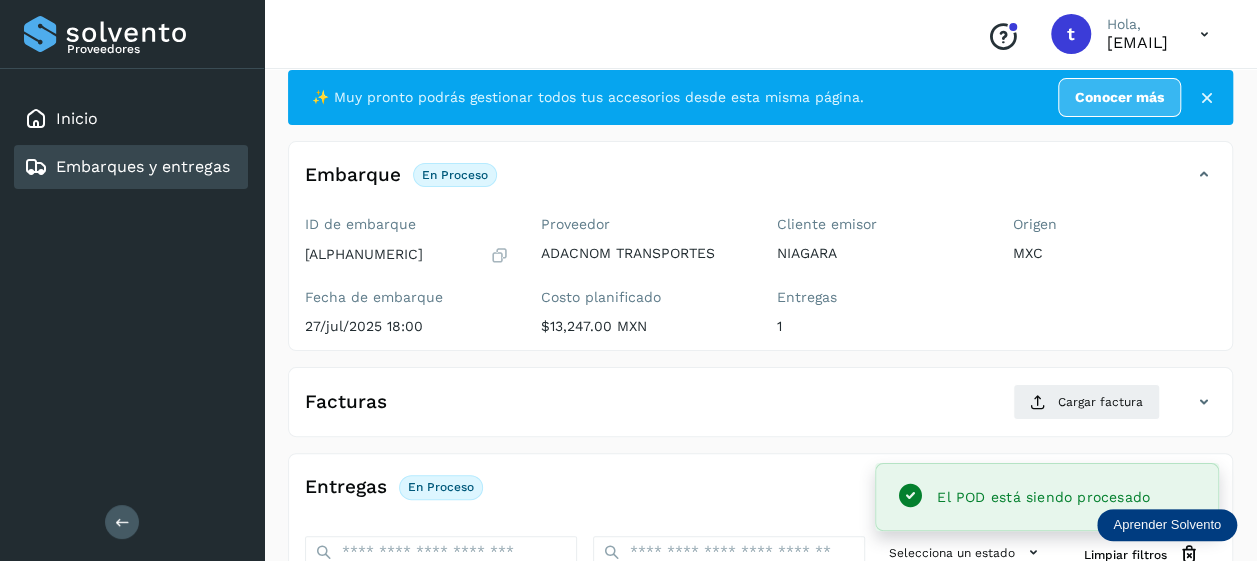 scroll, scrollTop: 108, scrollLeft: 0, axis: vertical 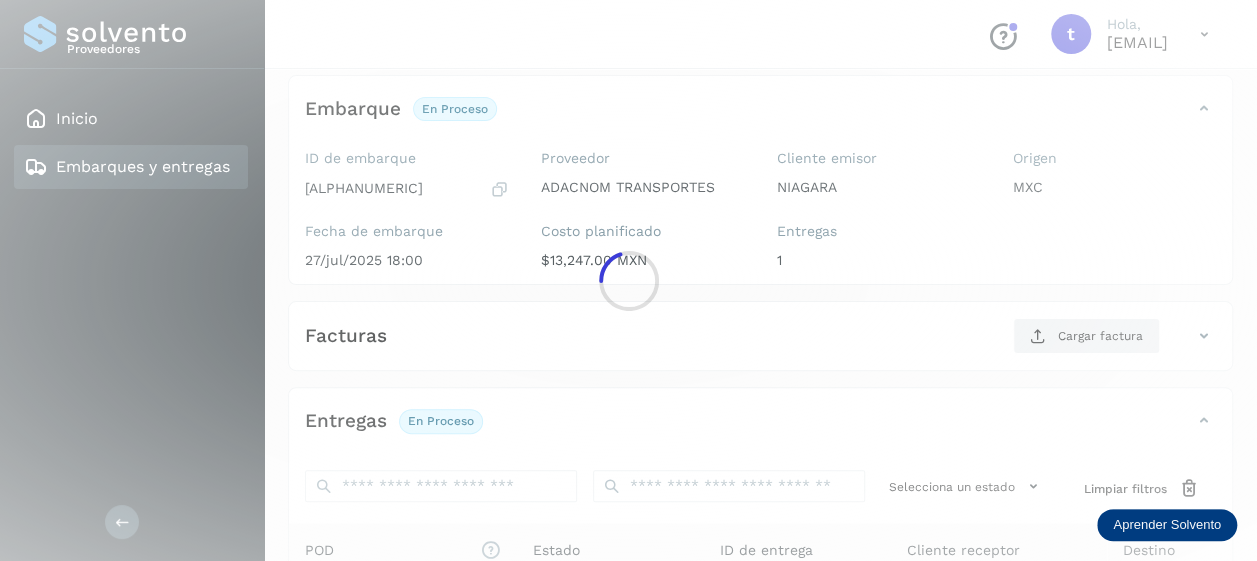 click 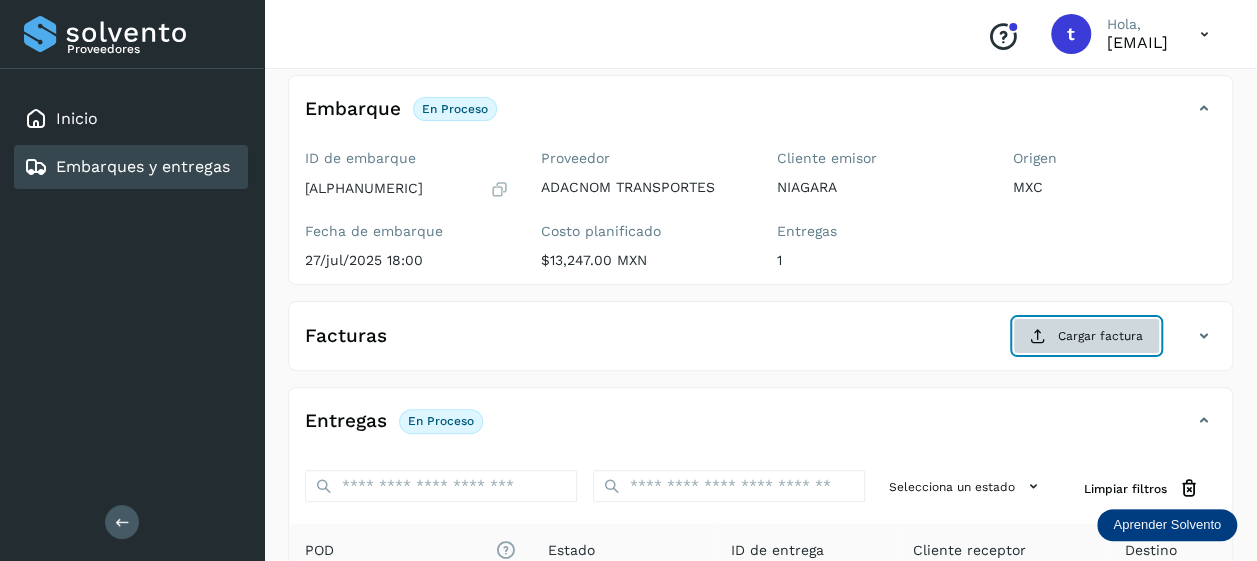 click on "Cargar factura" 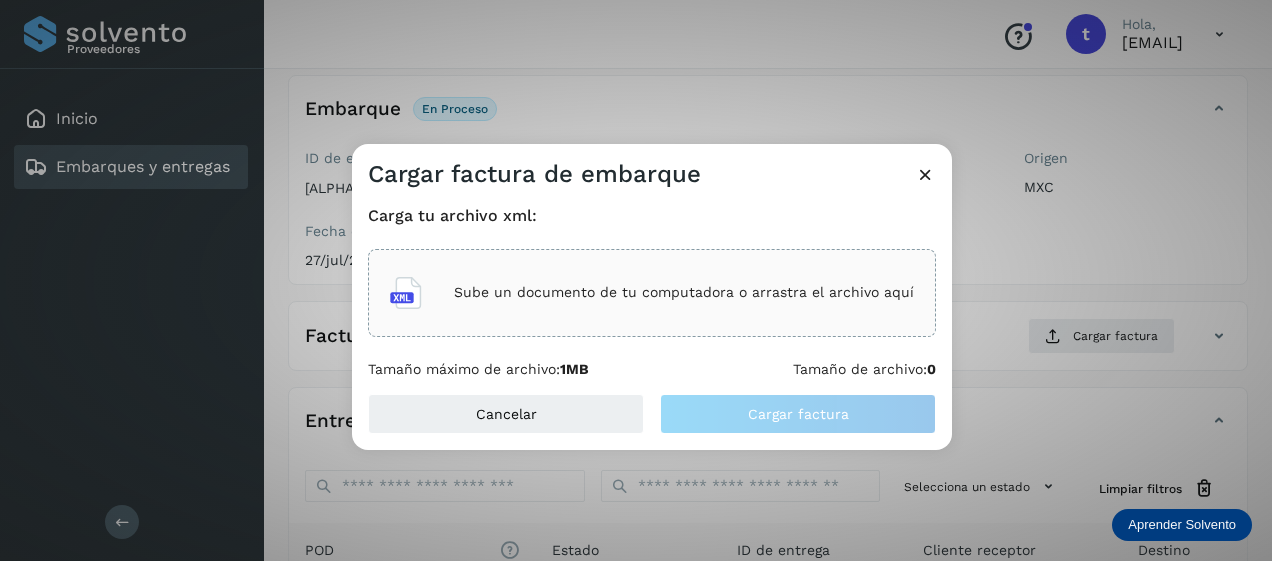 click on "Sube un documento de tu computadora o arrastra el archivo aquí" at bounding box center (684, 292) 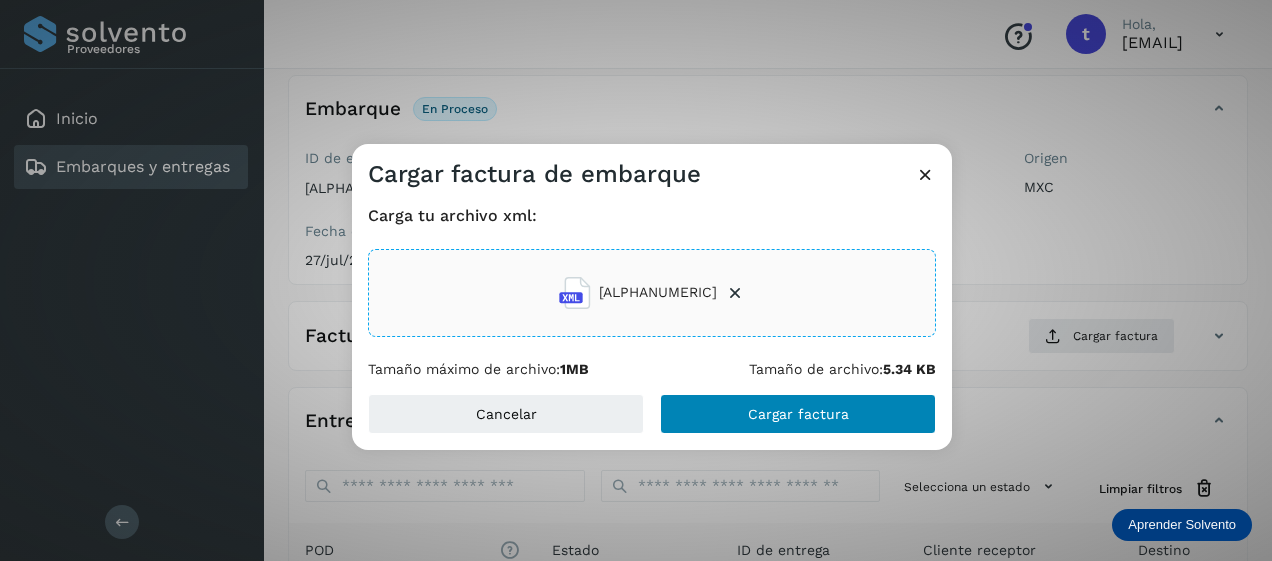 click on "Cargar factura" 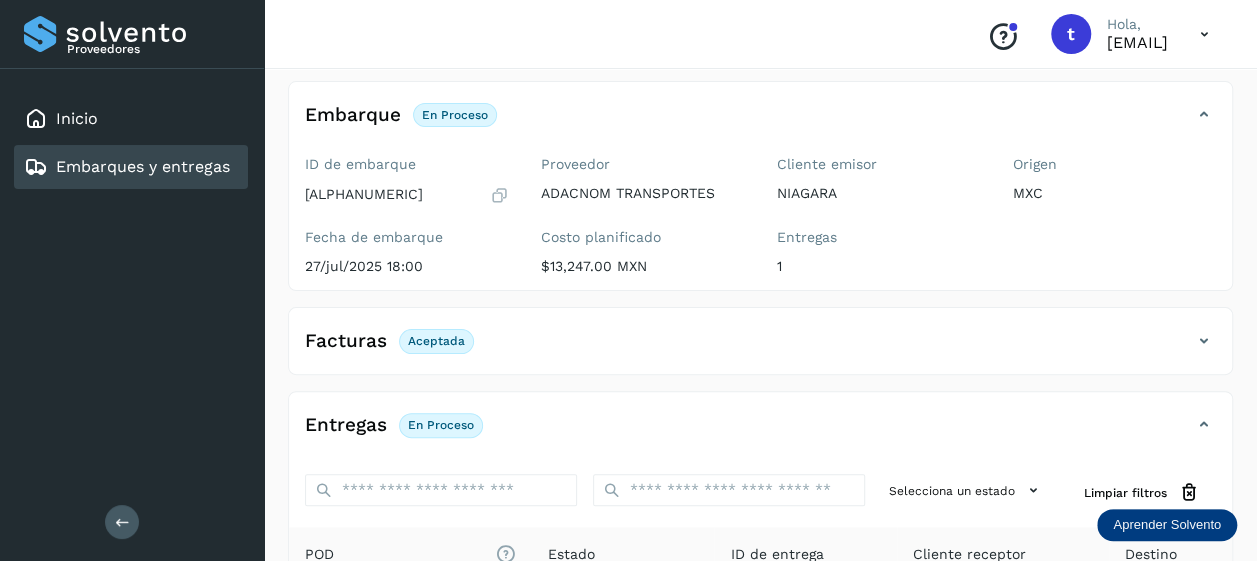 scroll, scrollTop: 0, scrollLeft: 0, axis: both 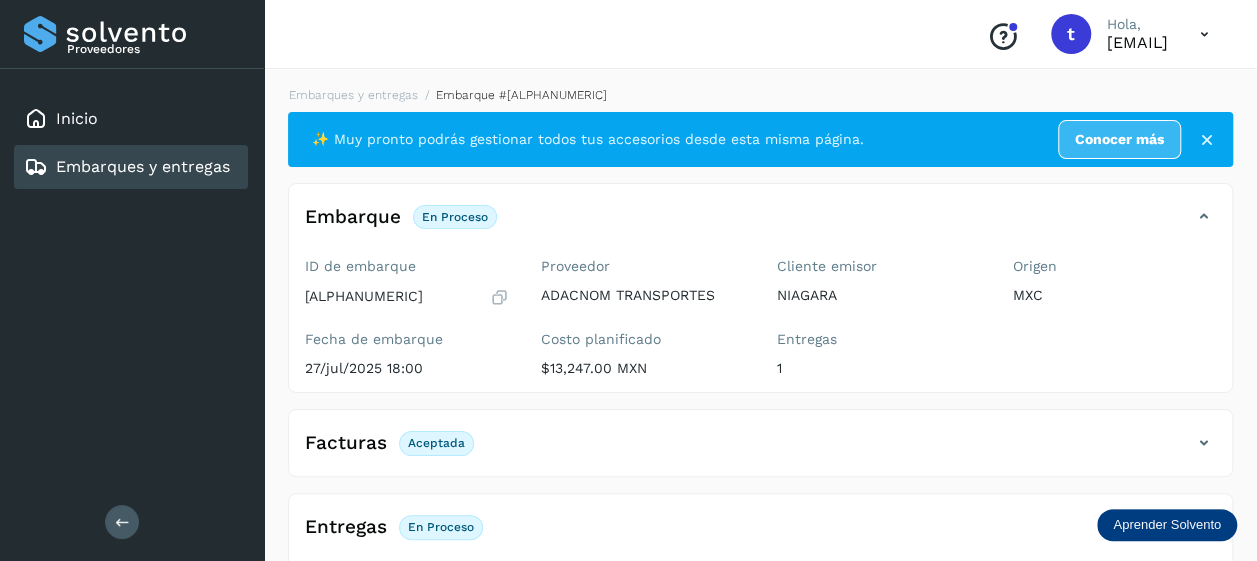 click on "Embarques y entregas" at bounding box center [143, 166] 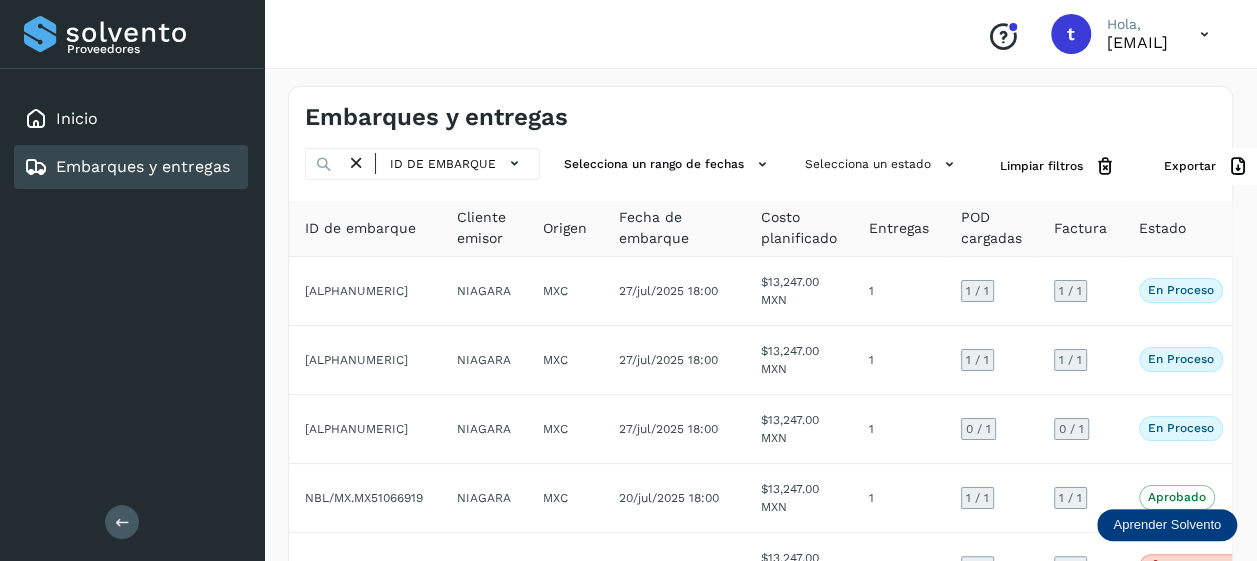 scroll, scrollTop: 0, scrollLeft: 112, axis: horizontal 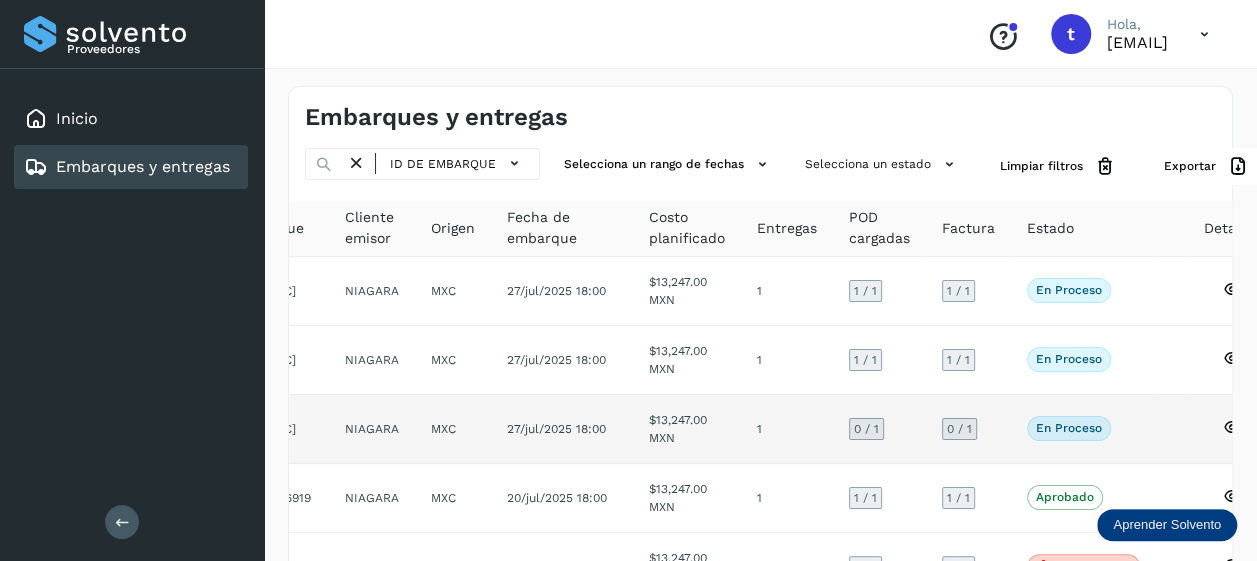 click 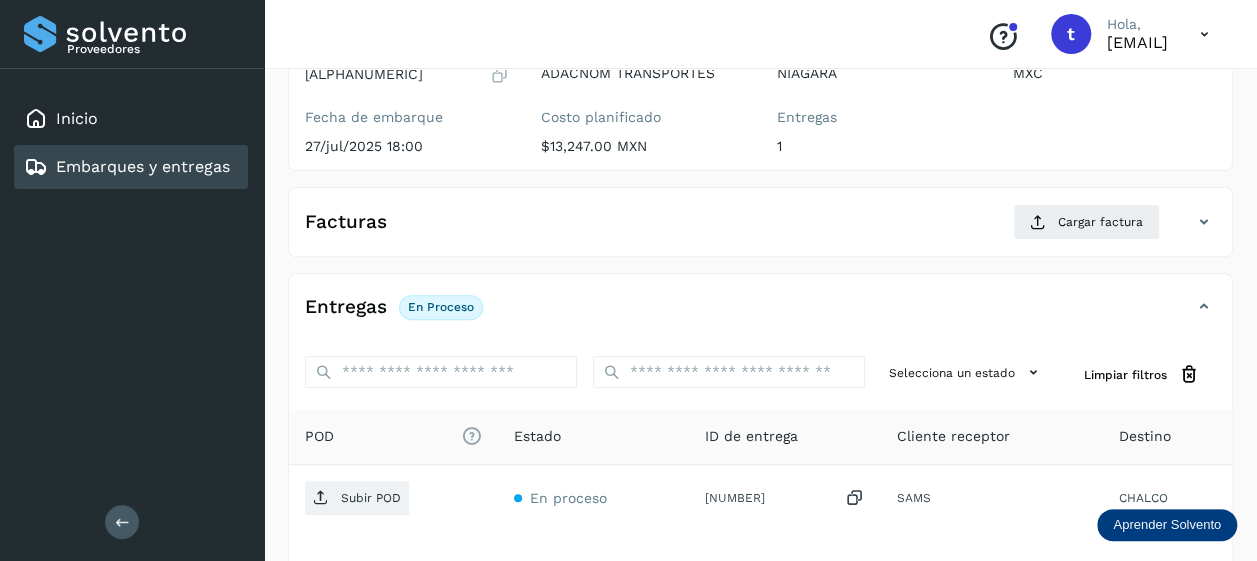 scroll, scrollTop: 384, scrollLeft: 0, axis: vertical 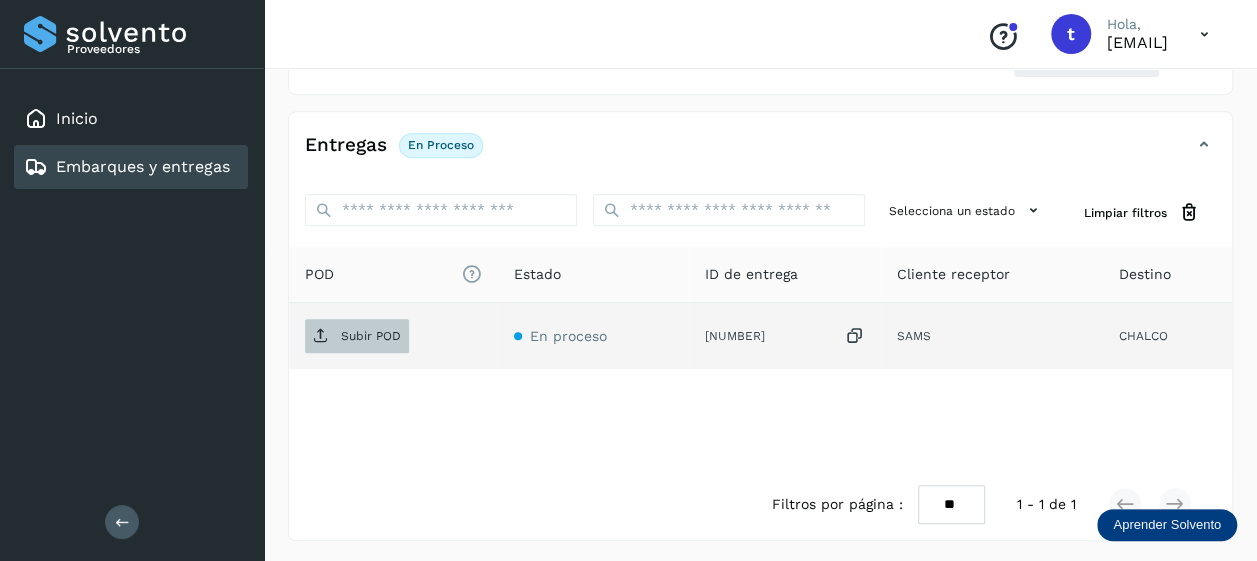 click on "Subir POD" at bounding box center [371, 336] 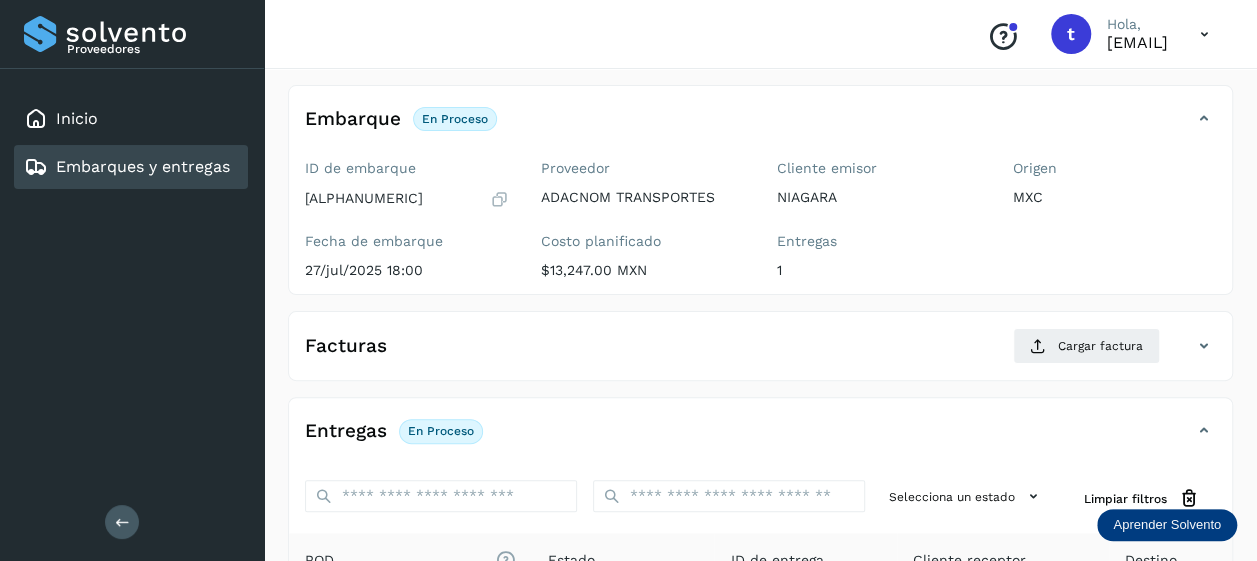 scroll, scrollTop: 0, scrollLeft: 0, axis: both 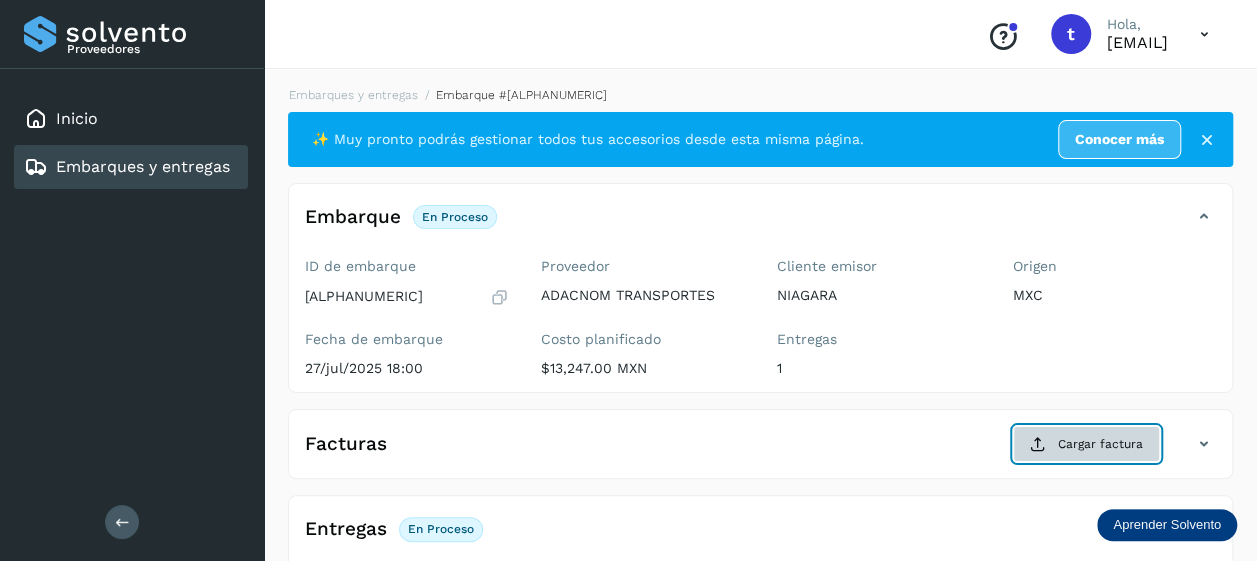 click on "Cargar factura" 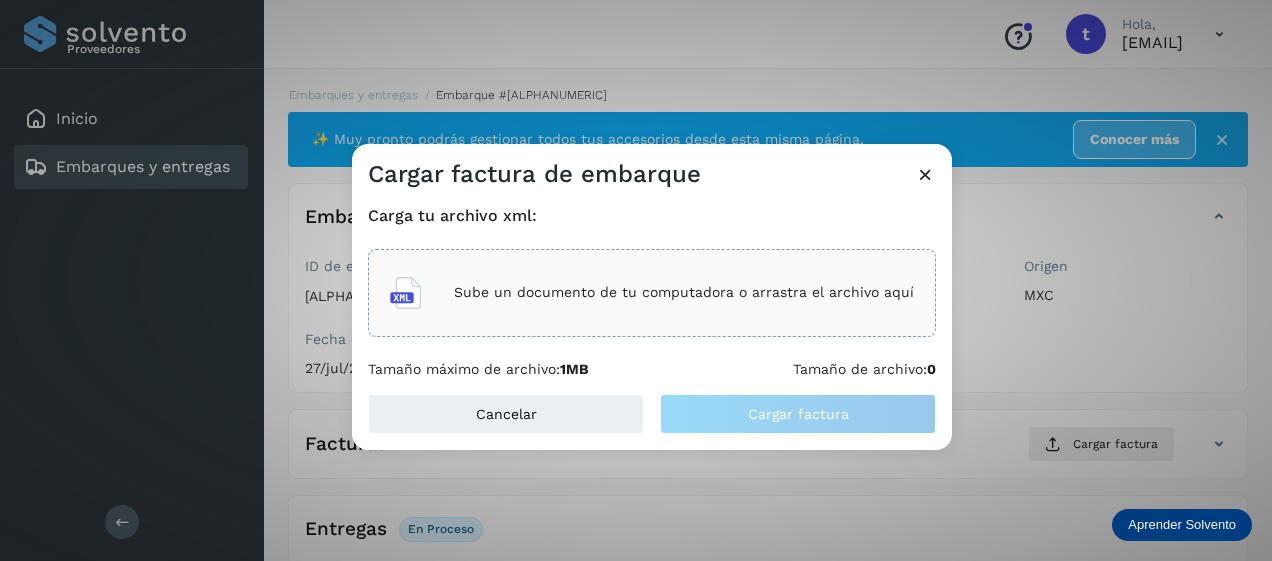click on "Sube un documento de tu computadora o arrastra el archivo aquí" 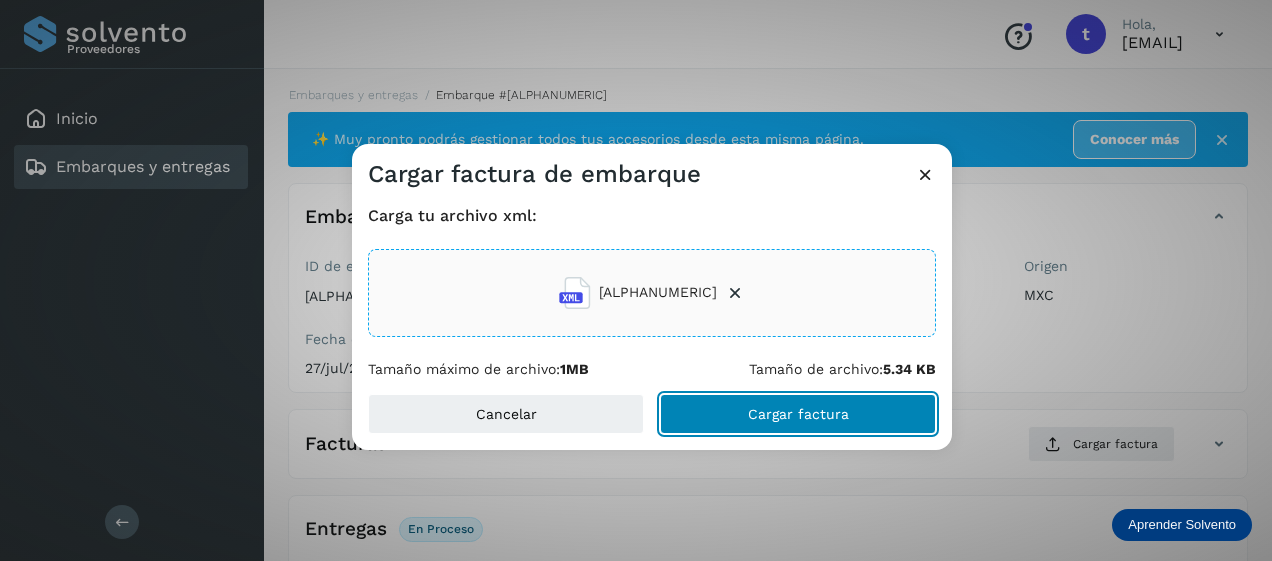 click on "Cargar factura" 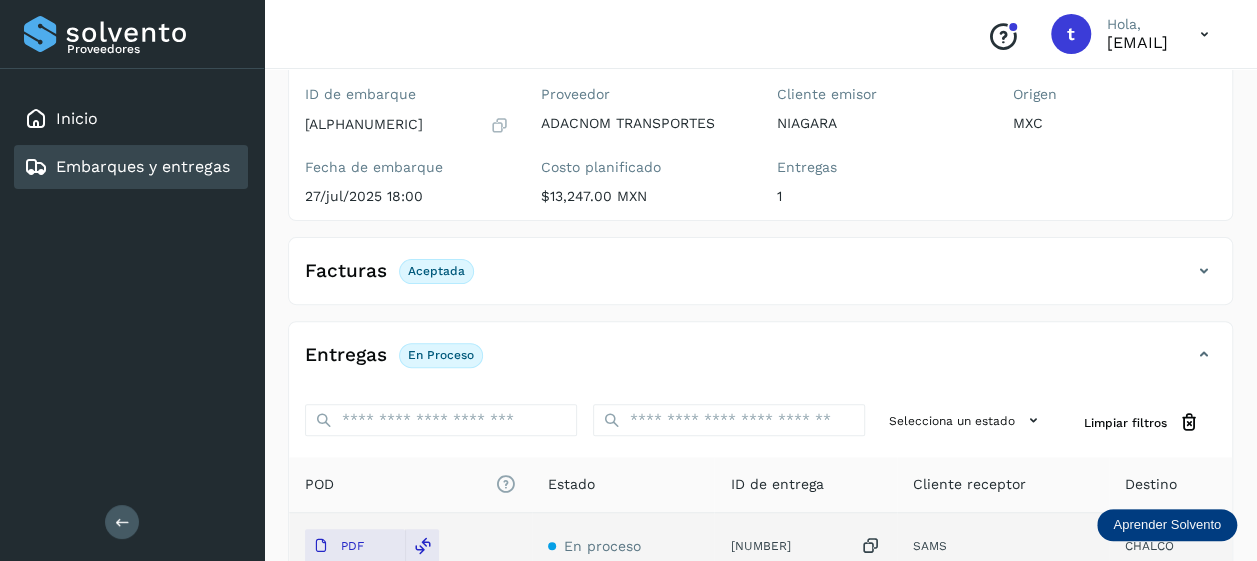 scroll, scrollTop: 0, scrollLeft: 0, axis: both 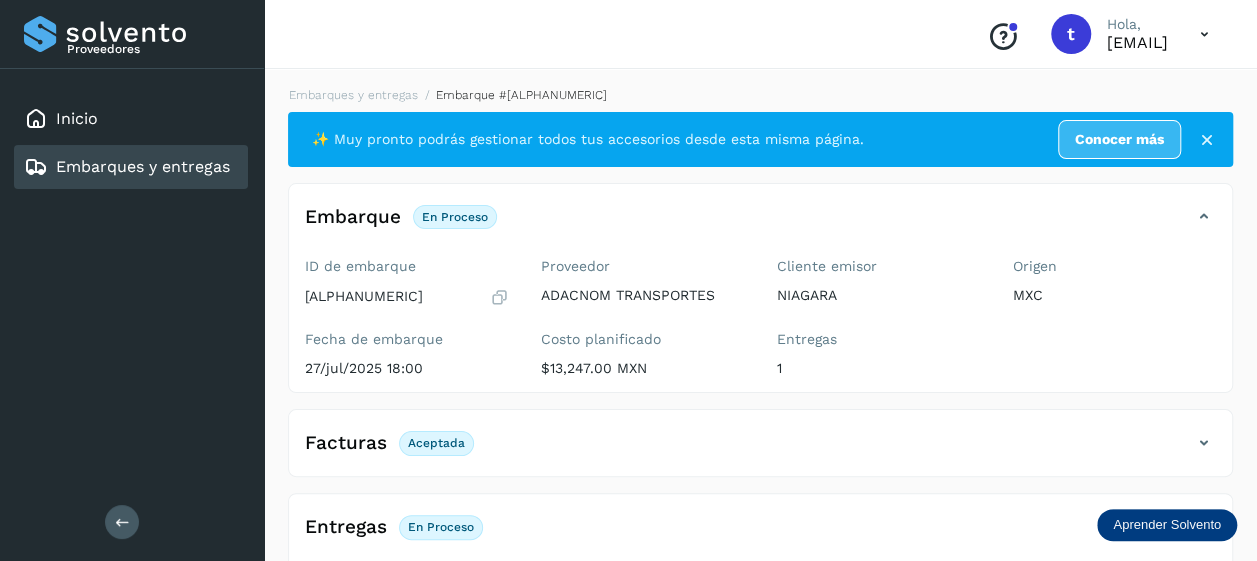 click on "Embarques y entregas" at bounding box center [143, 166] 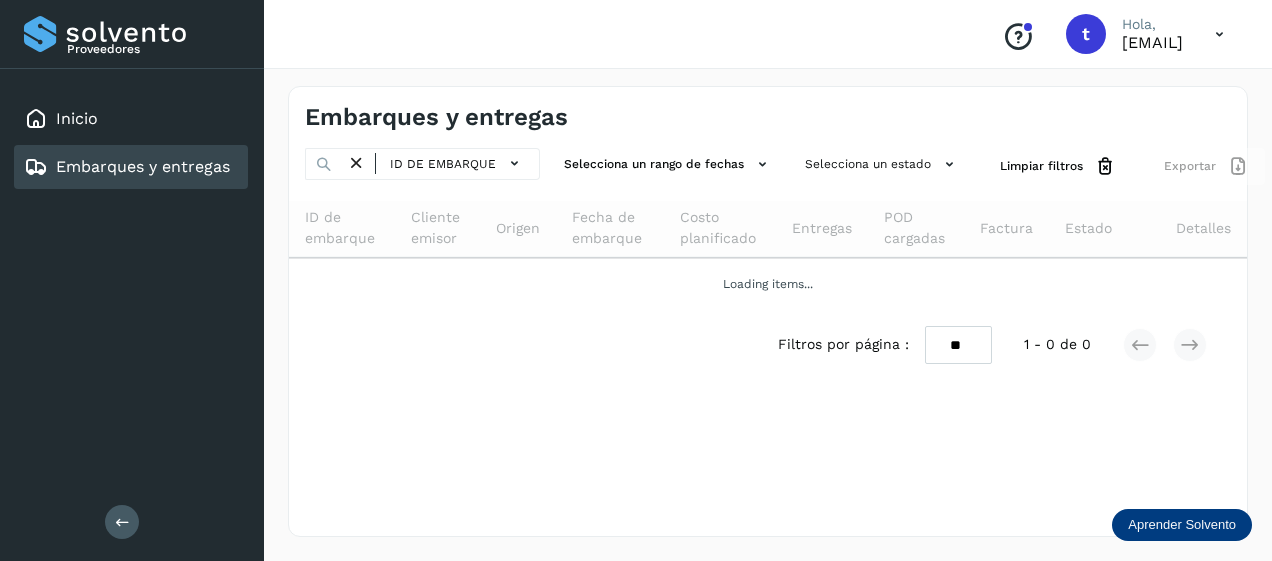 click on "Embarques y entregas" at bounding box center [143, 166] 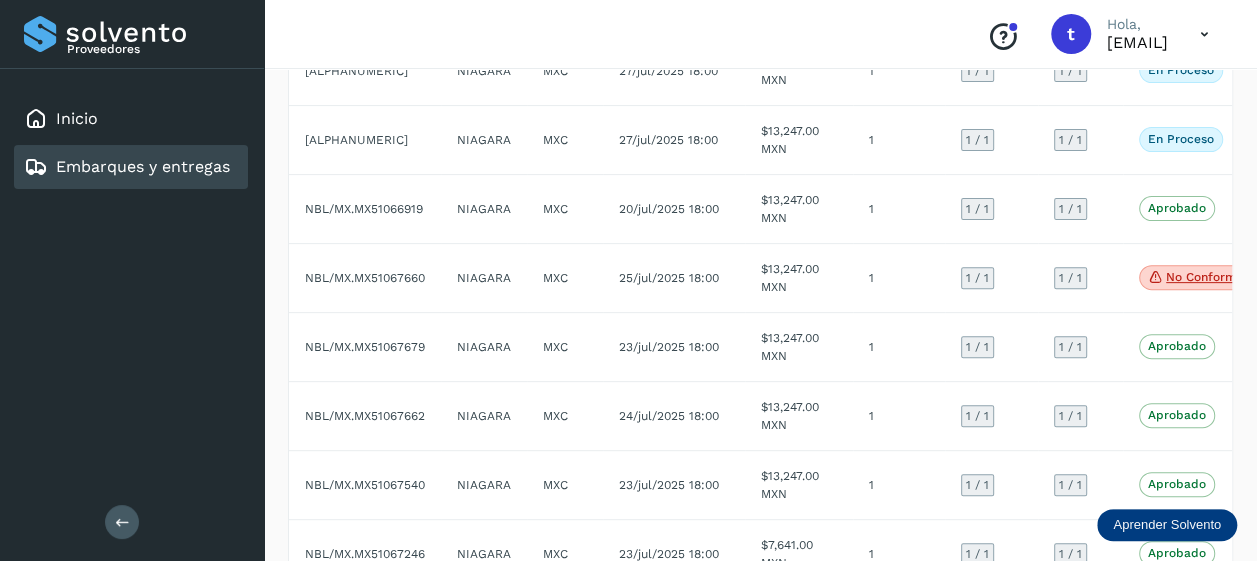 scroll, scrollTop: 0, scrollLeft: 0, axis: both 